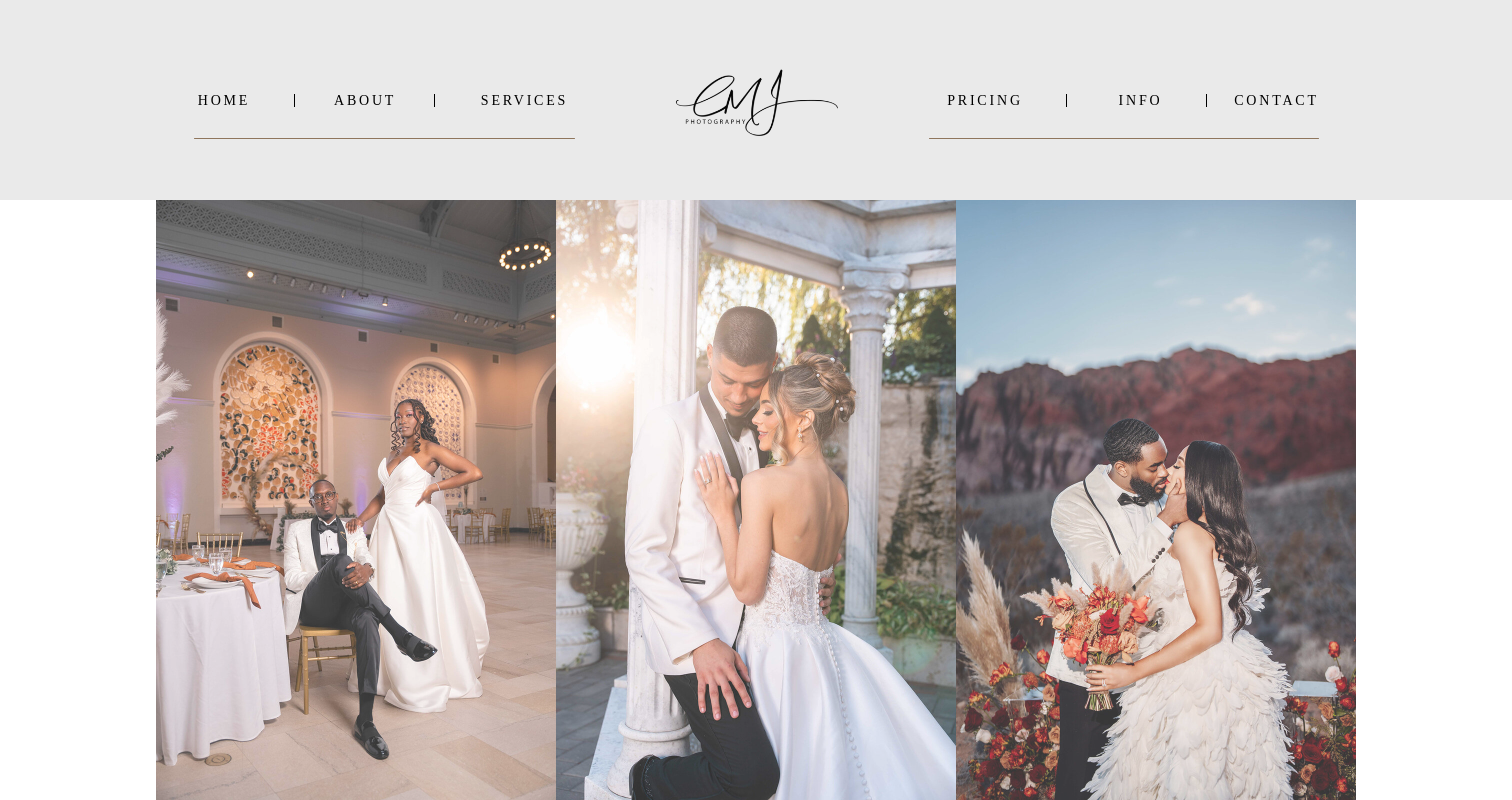 scroll, scrollTop: 0, scrollLeft: 0, axis: both 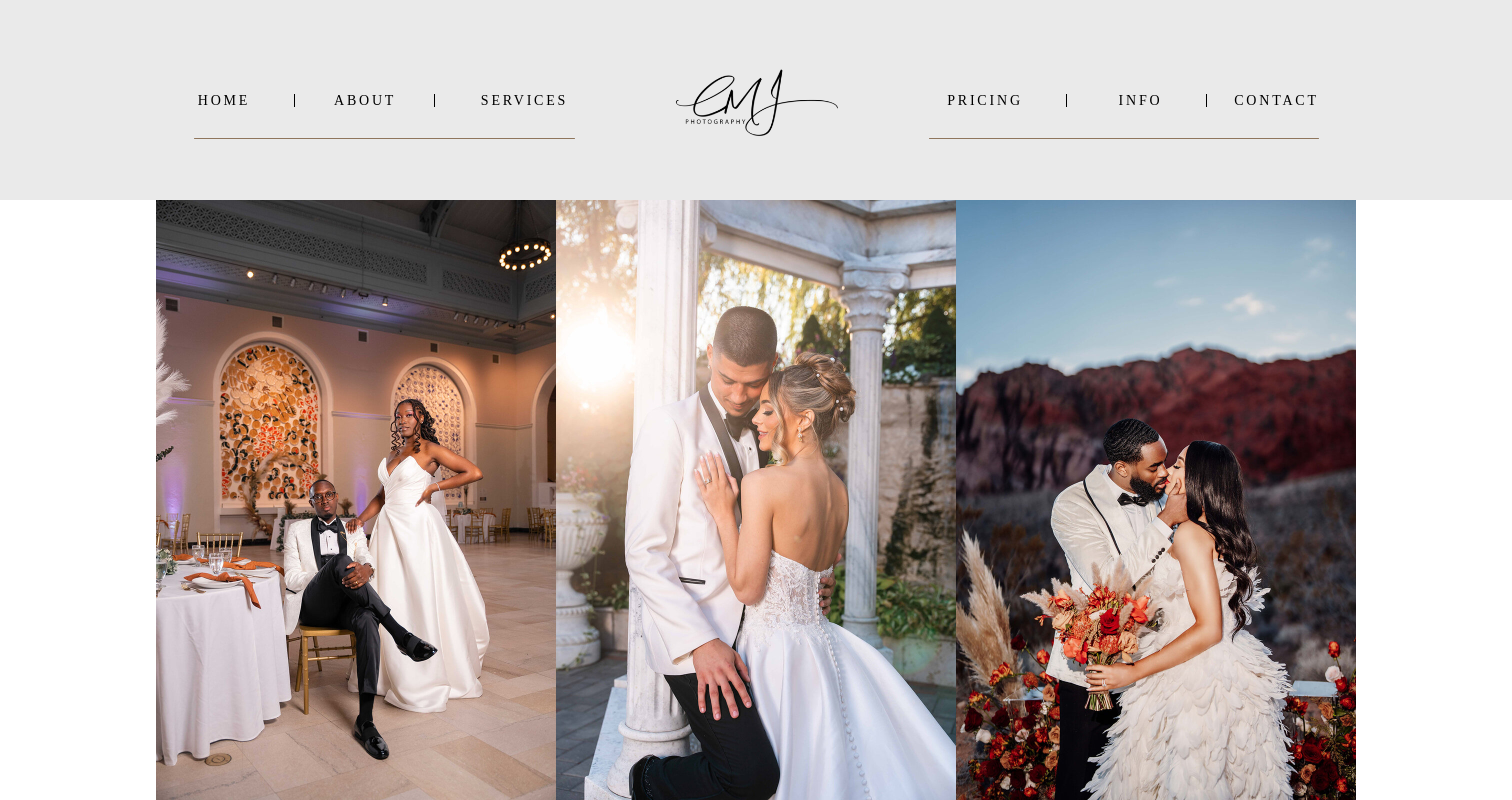 click on "SERVICES" at bounding box center (524, 100) 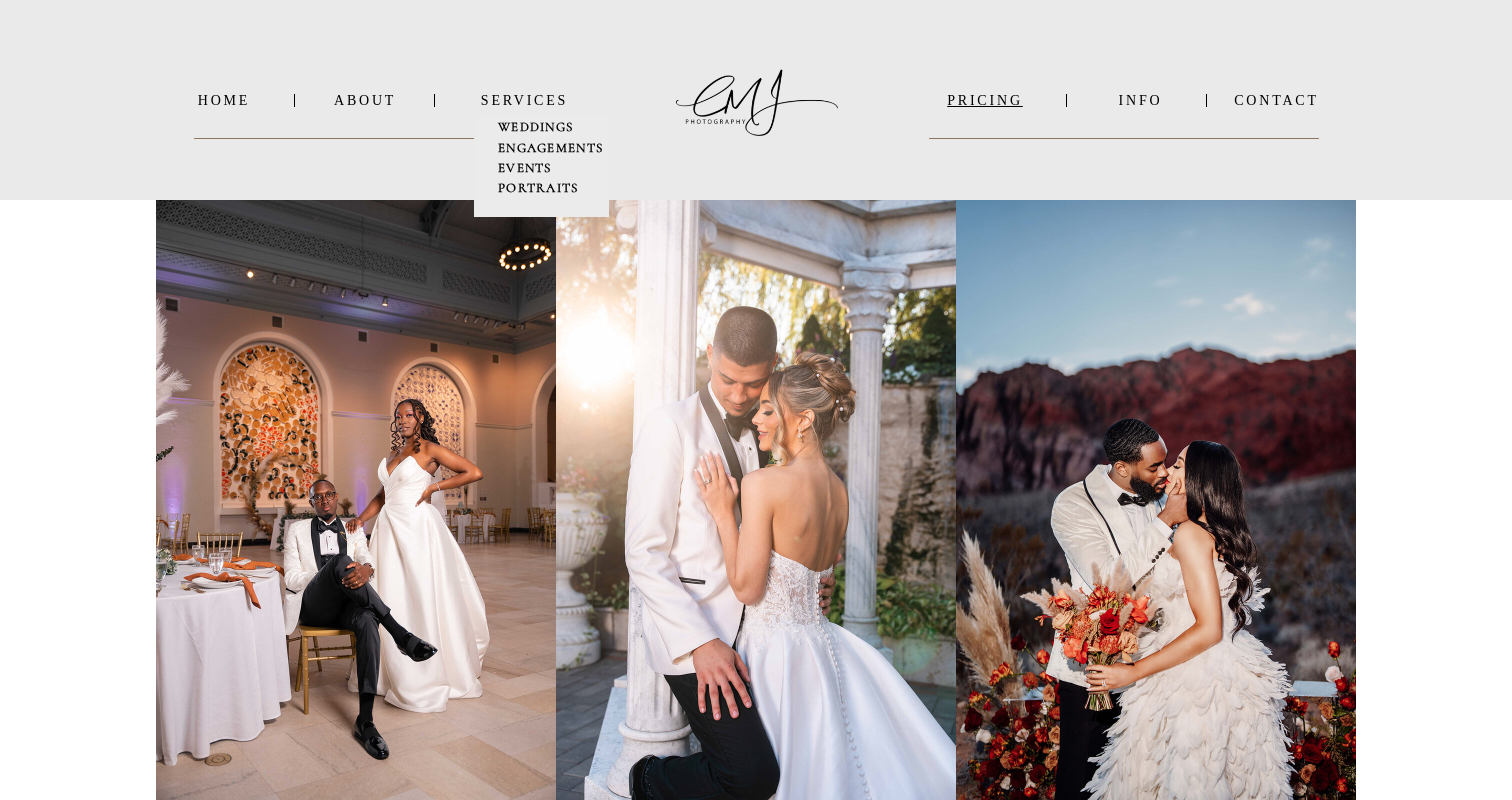 click on "PRICING" at bounding box center (985, 100) 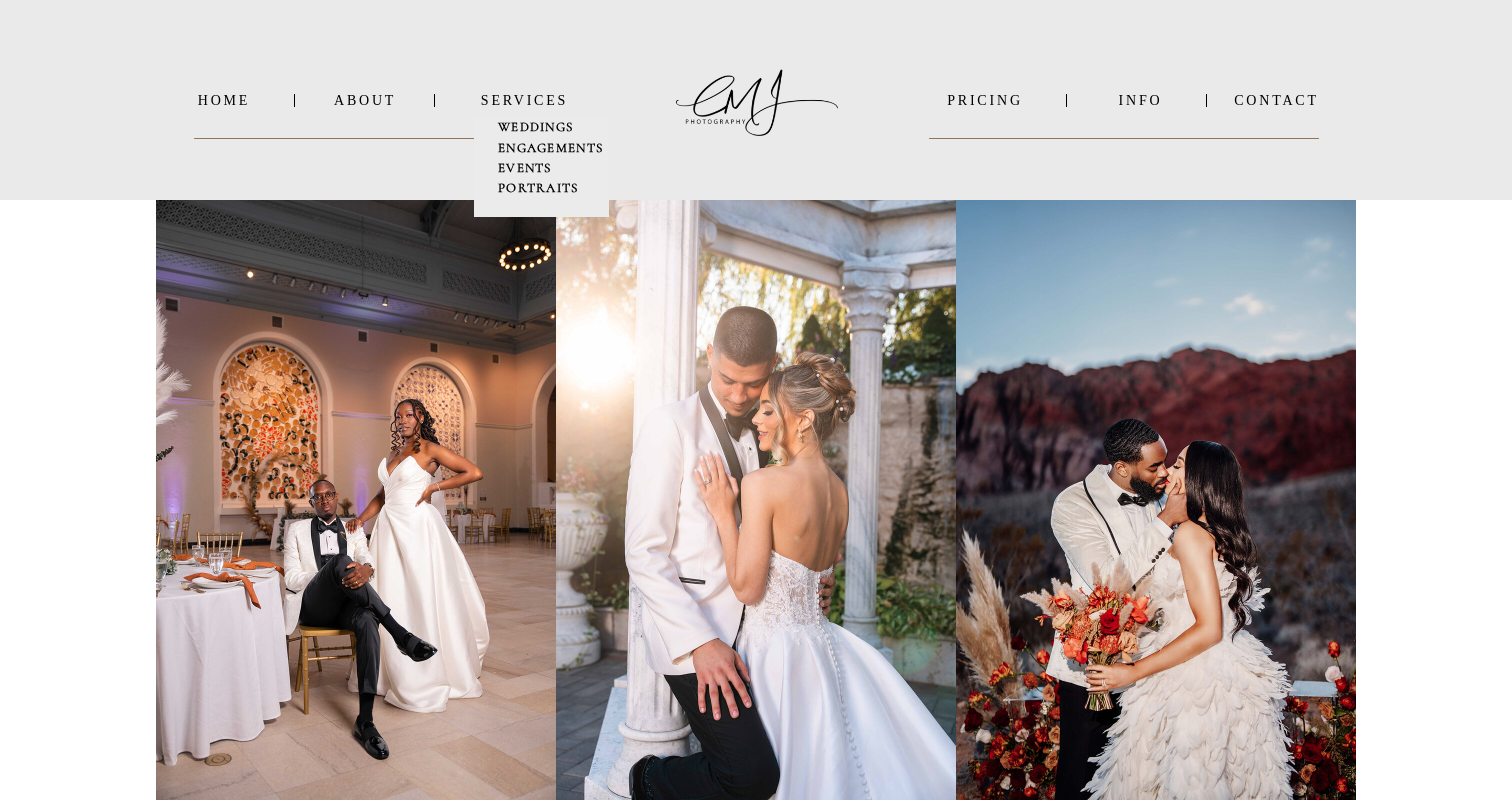 click on "INFO" at bounding box center (1140, 100) 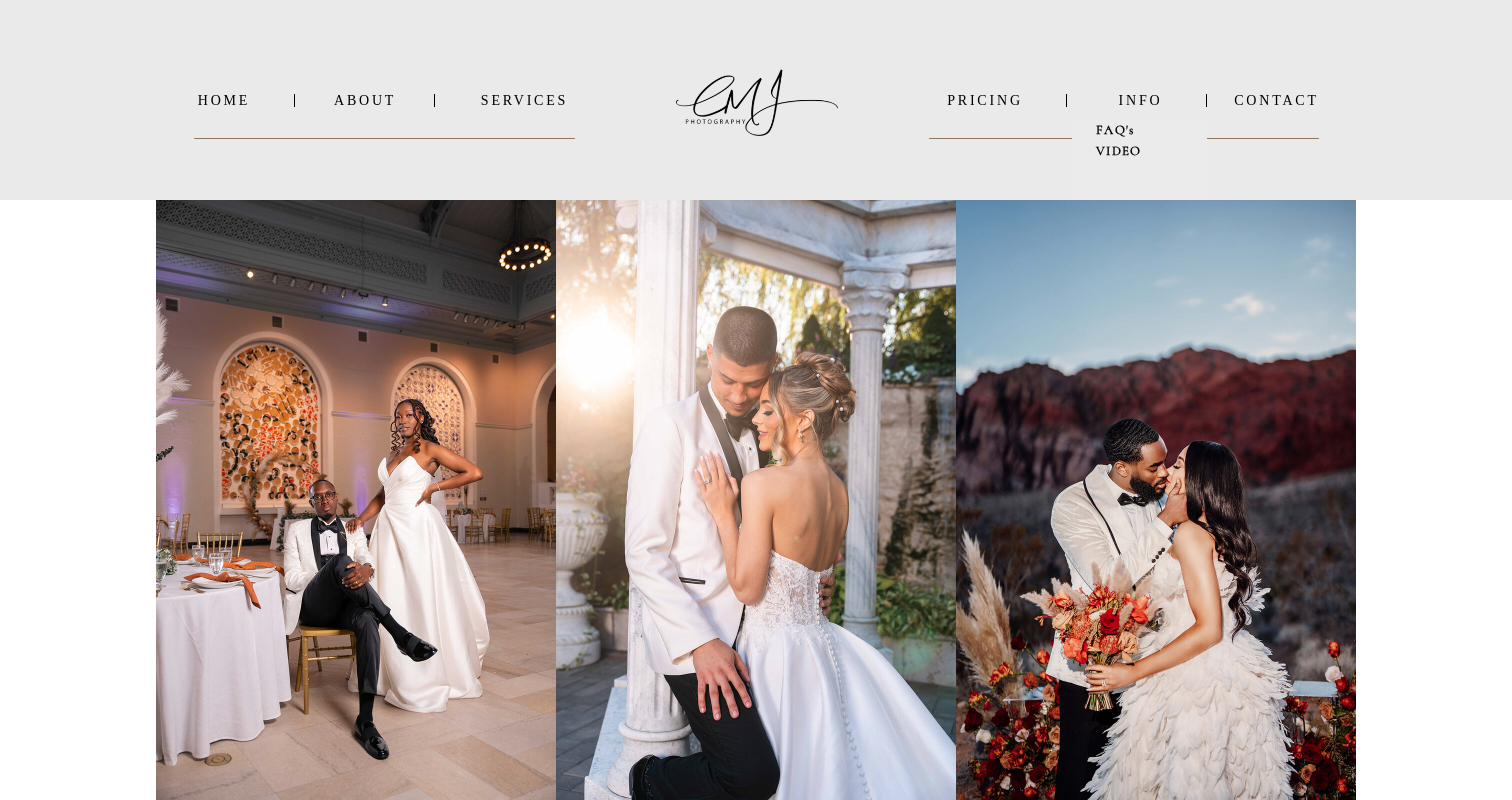 click on "FAQ's" at bounding box center (1115, 130) 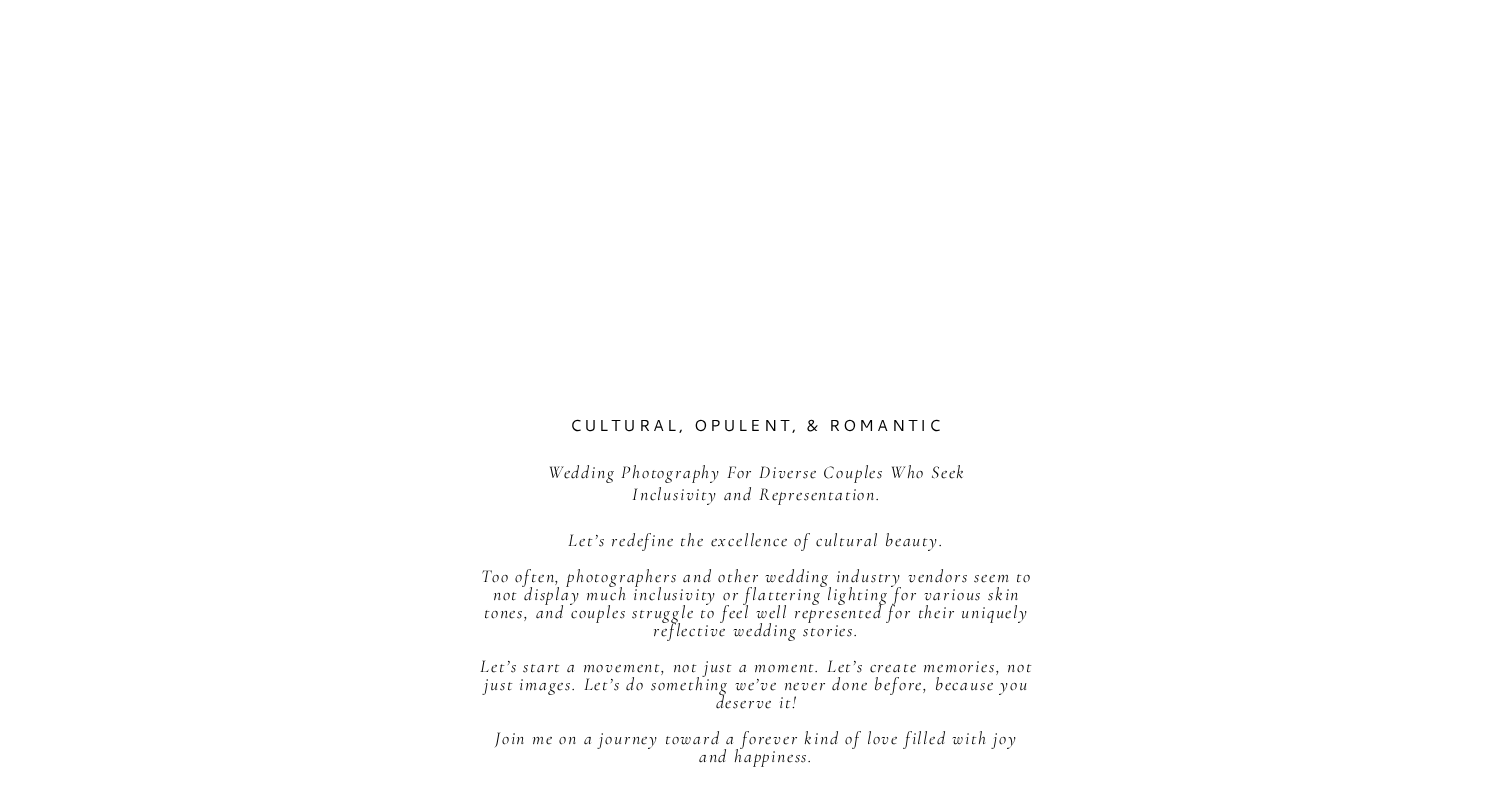 scroll, scrollTop: 0, scrollLeft: 0, axis: both 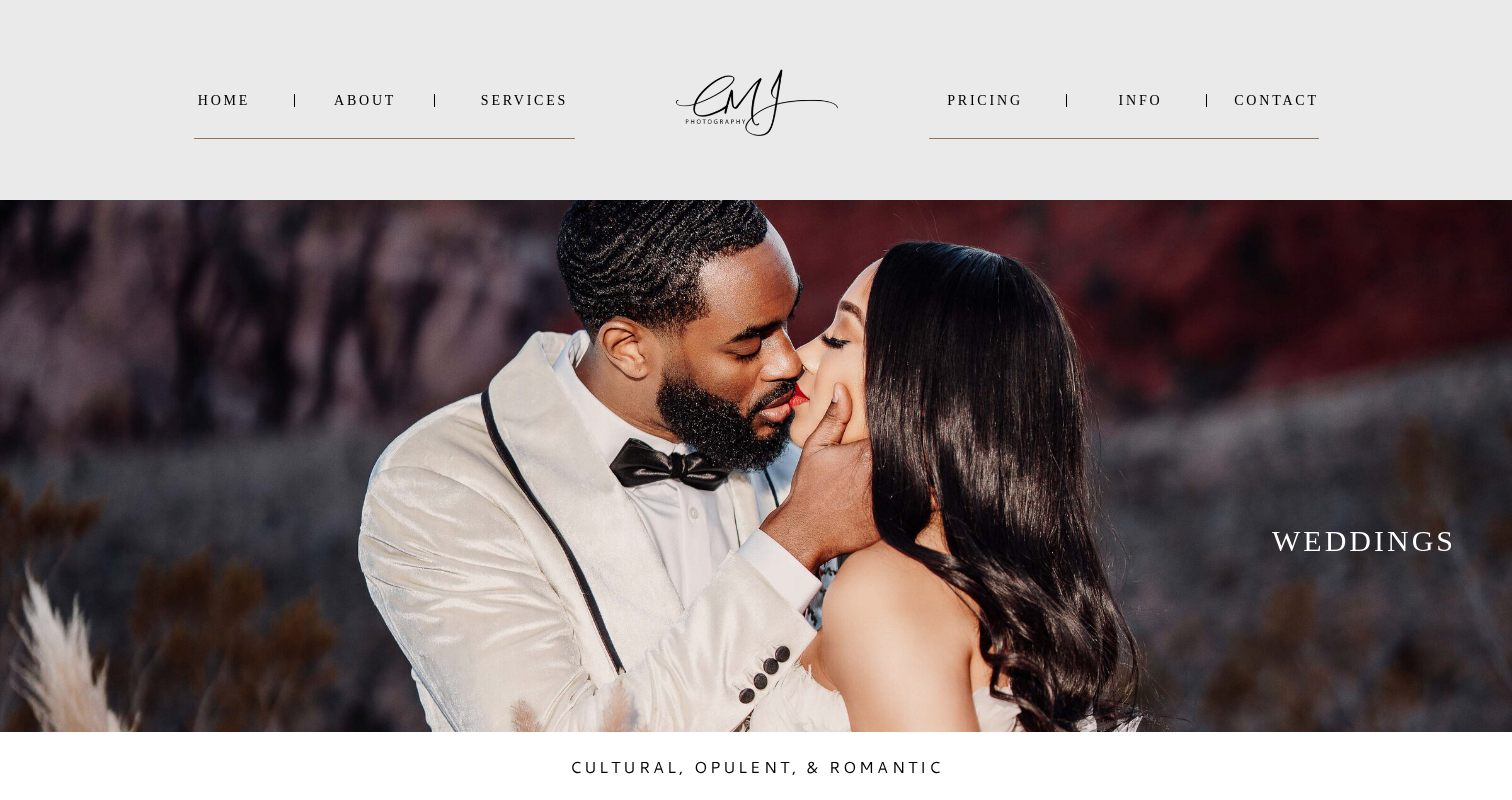 click on "INFO" at bounding box center [1140, 100] 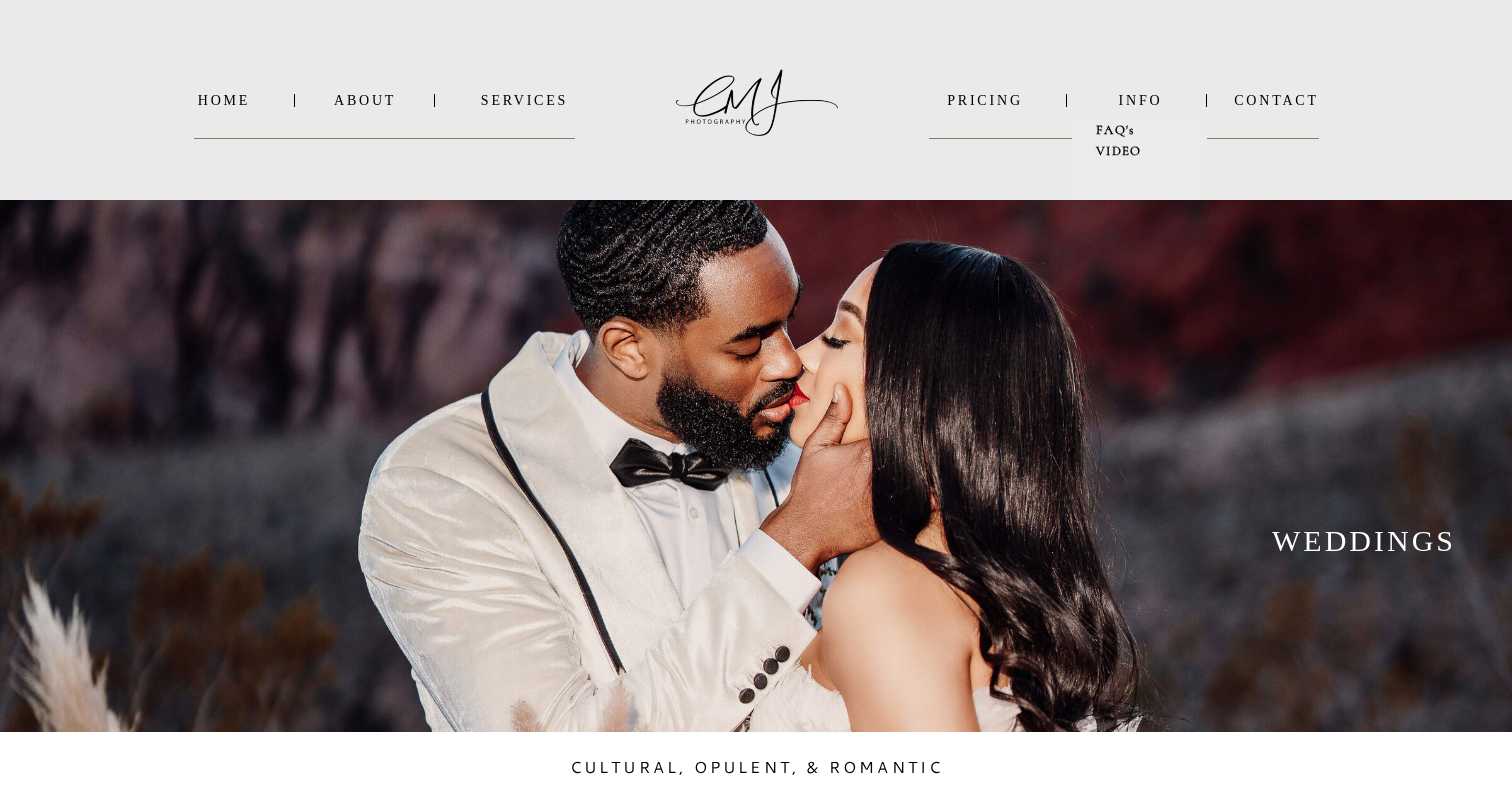 click on "VIDEO" at bounding box center [1119, 151] 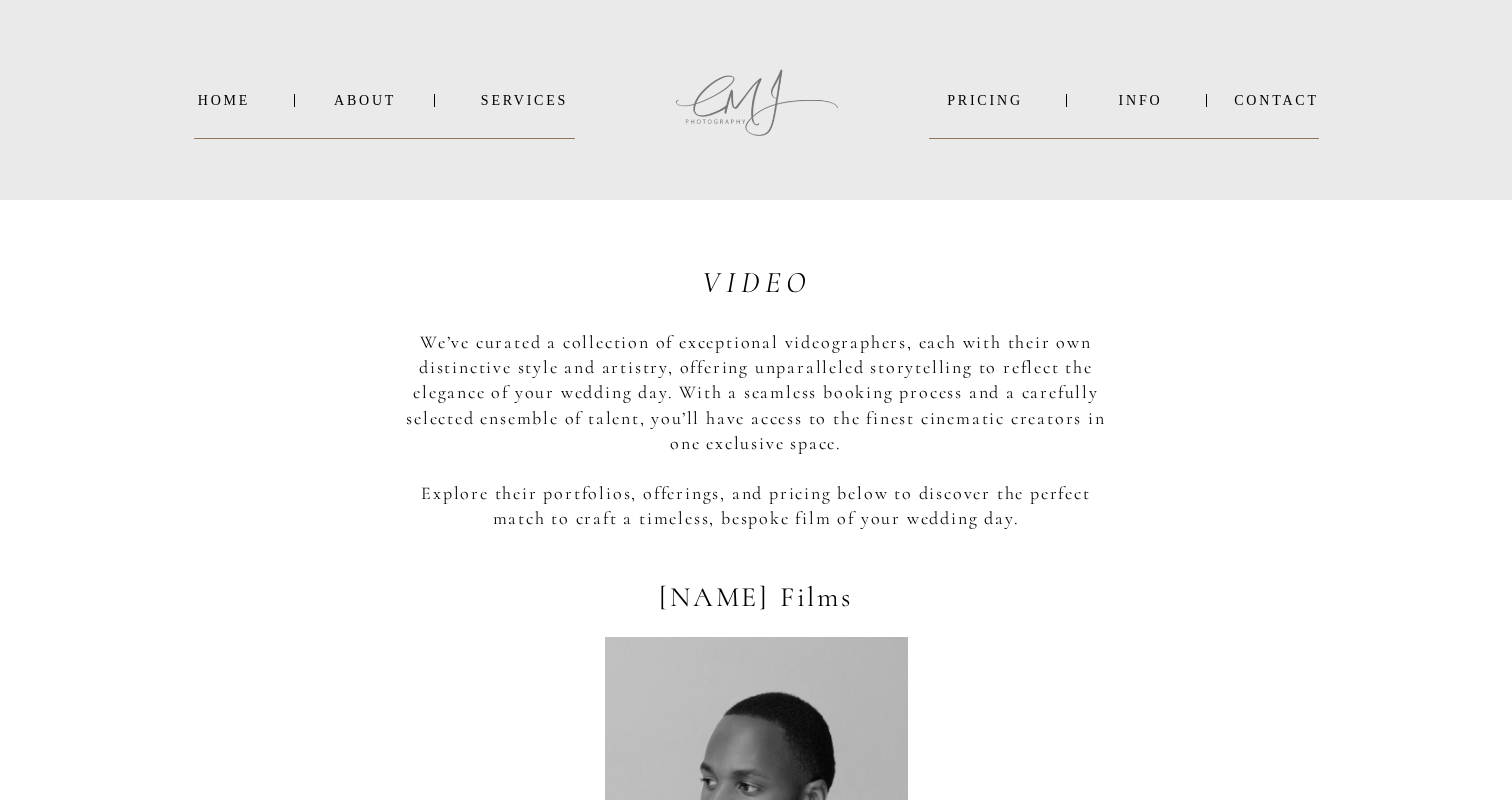 scroll, scrollTop: 0, scrollLeft: 0, axis: both 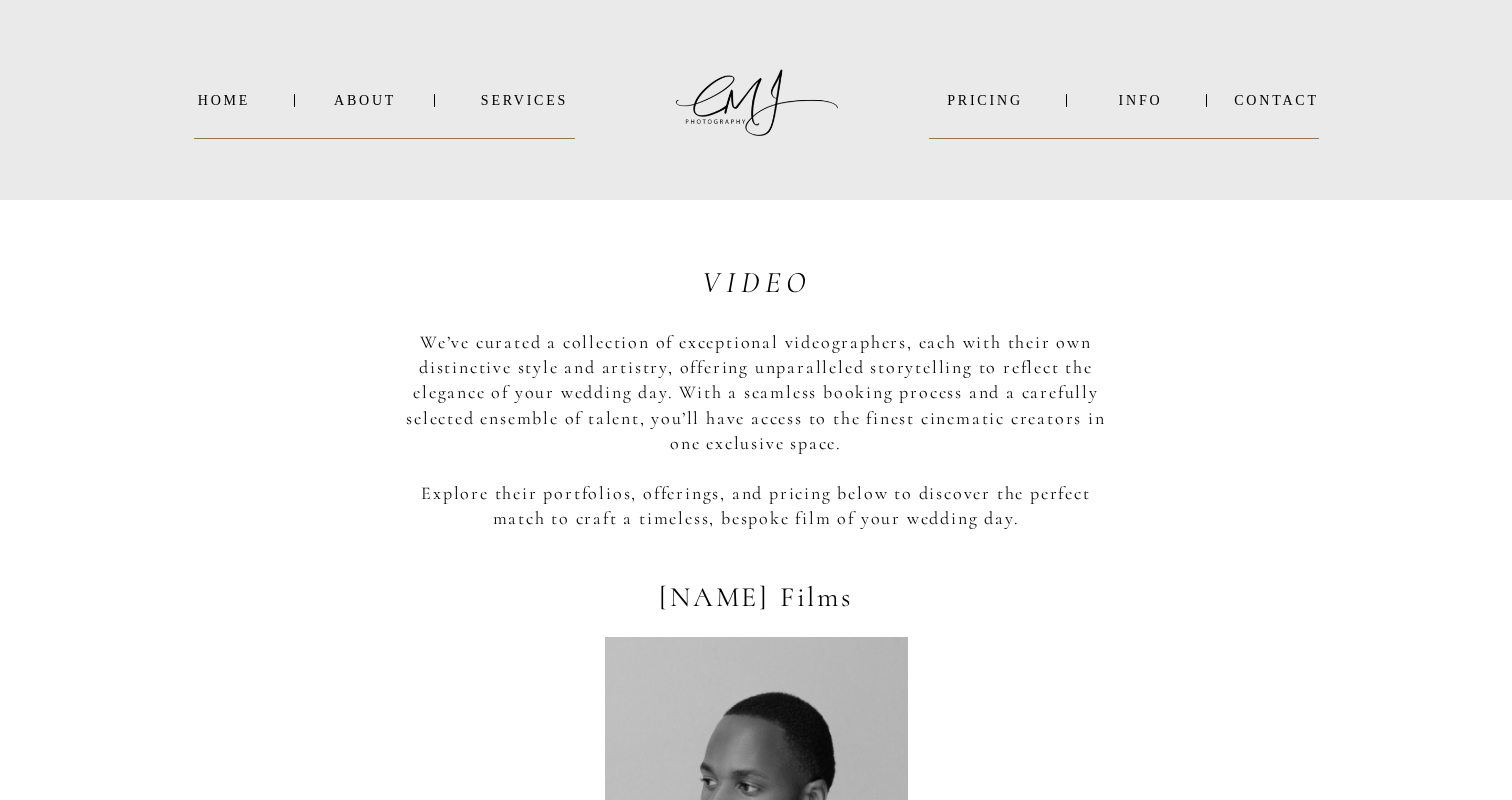 click on "INFO" at bounding box center [1140, 100] 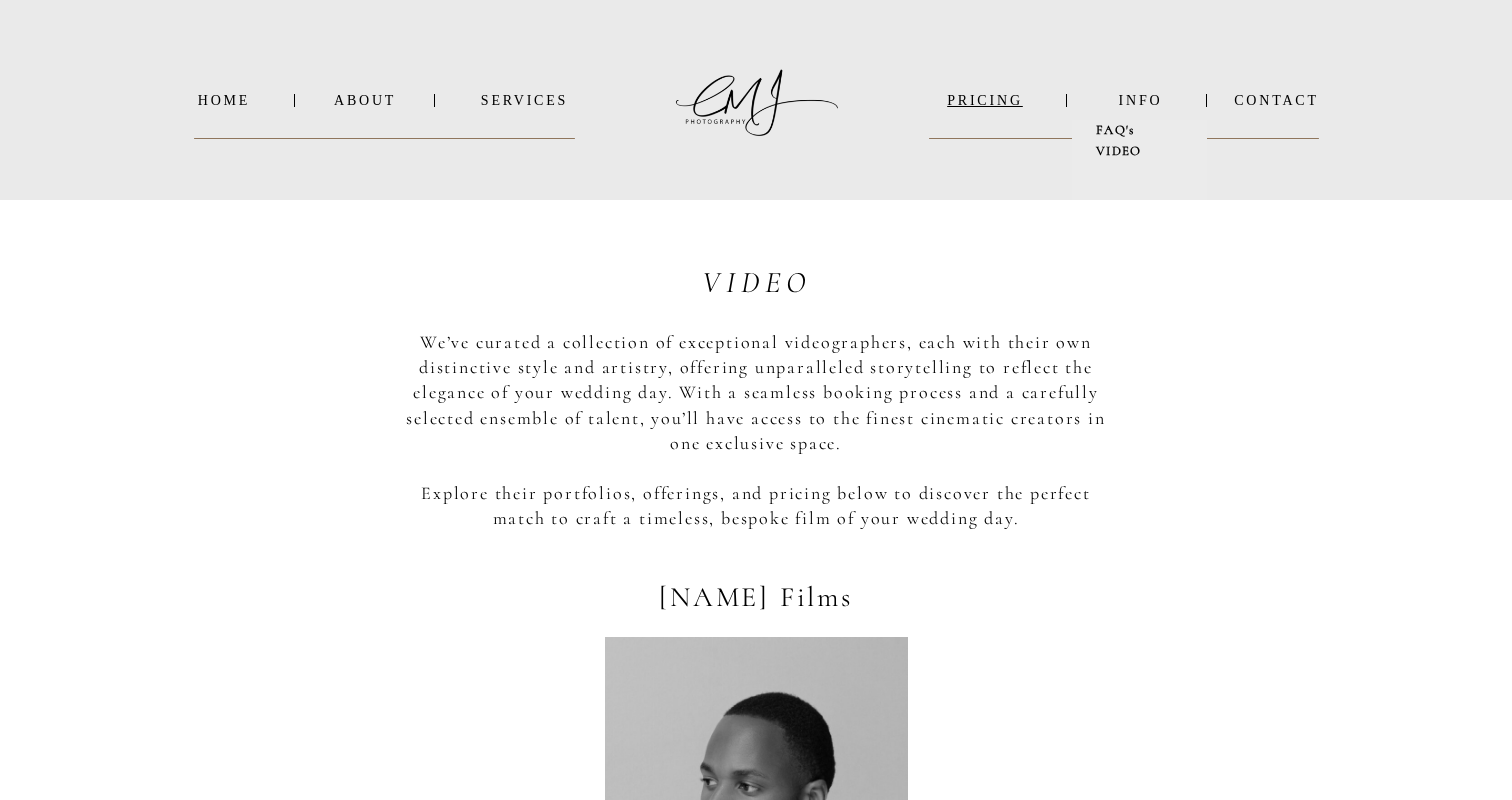 click on "PRICING" at bounding box center [985, 100] 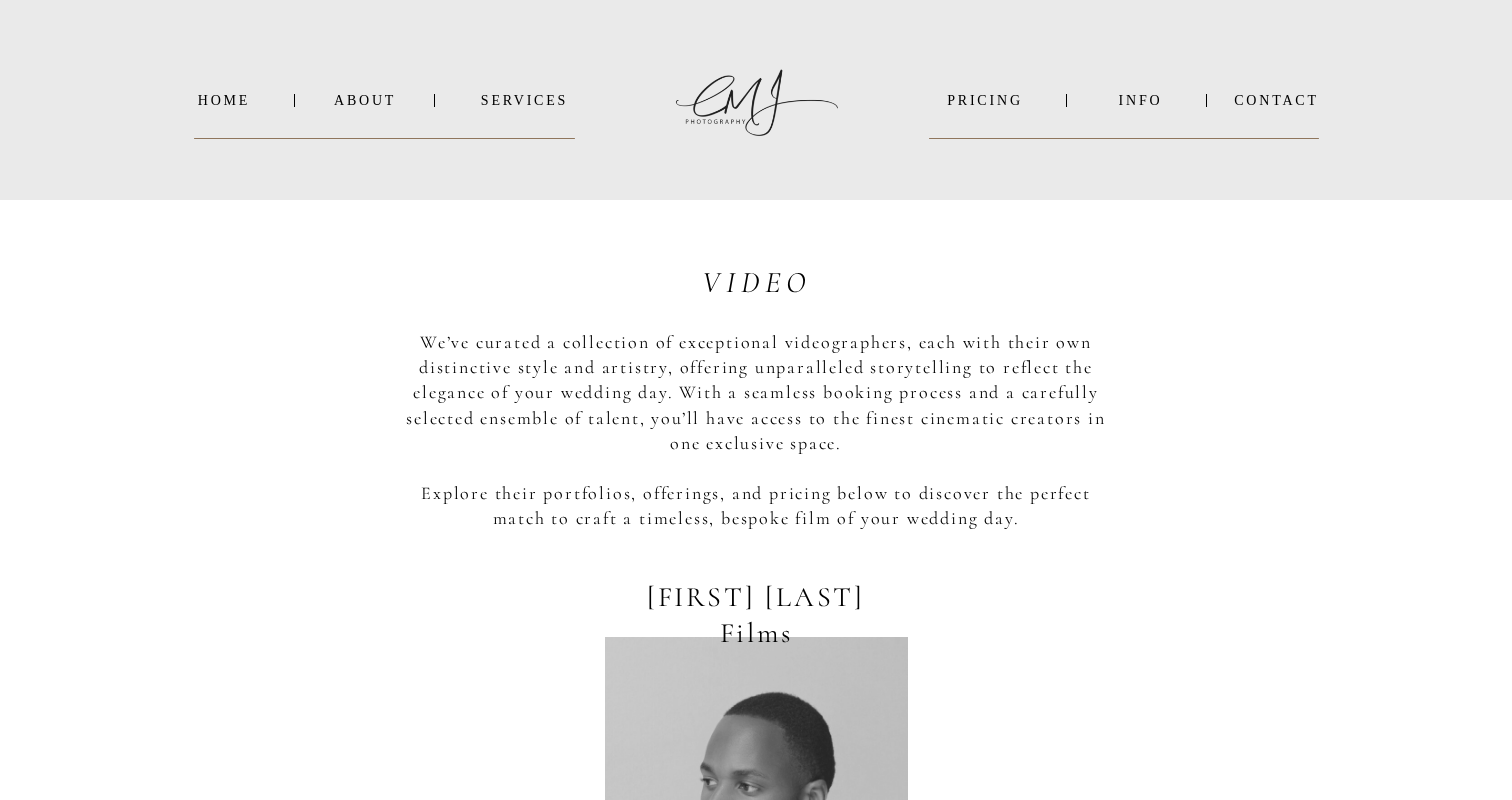 scroll, scrollTop: 0, scrollLeft: 0, axis: both 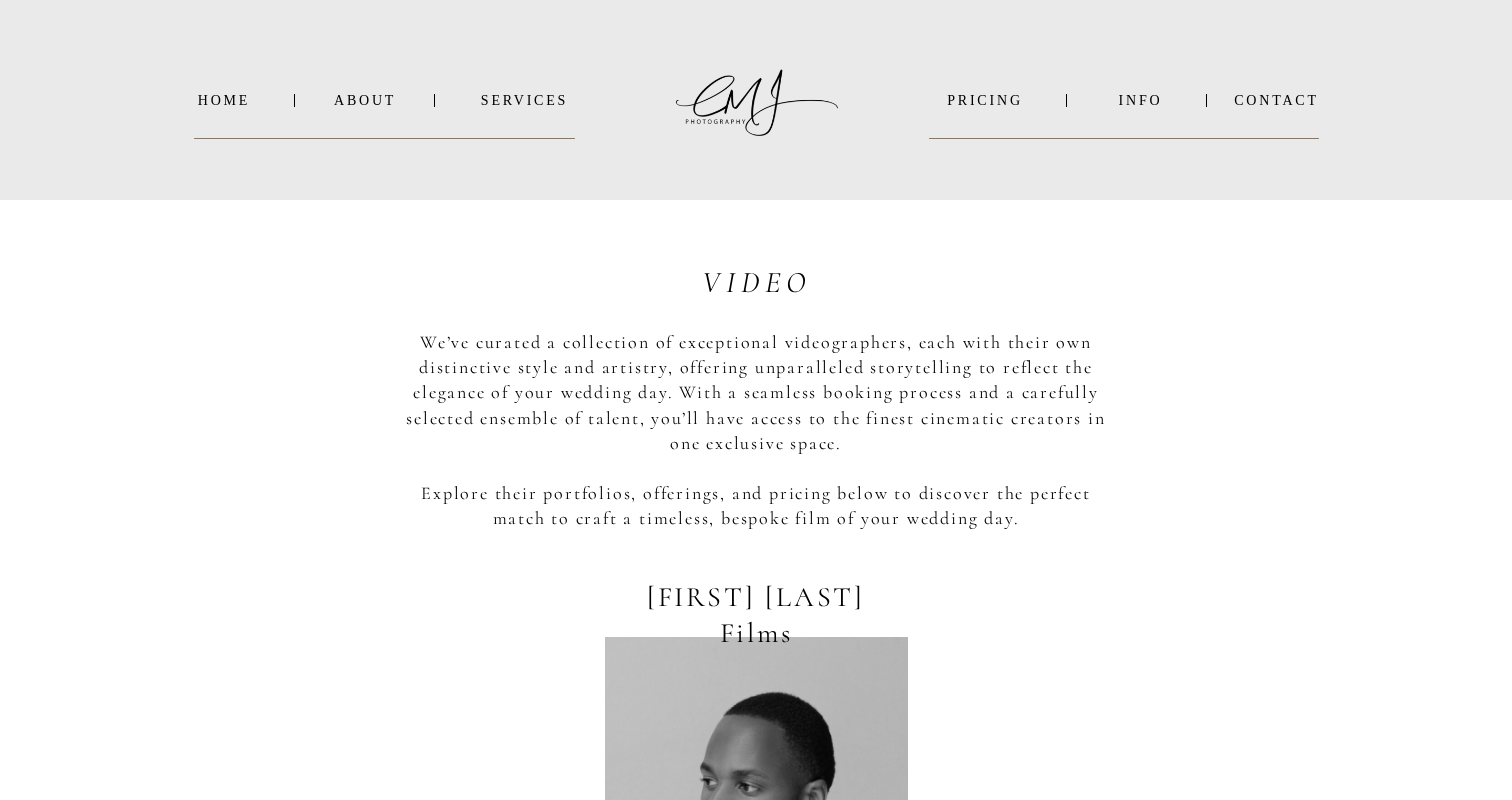click on "INFO" at bounding box center (1140, 100) 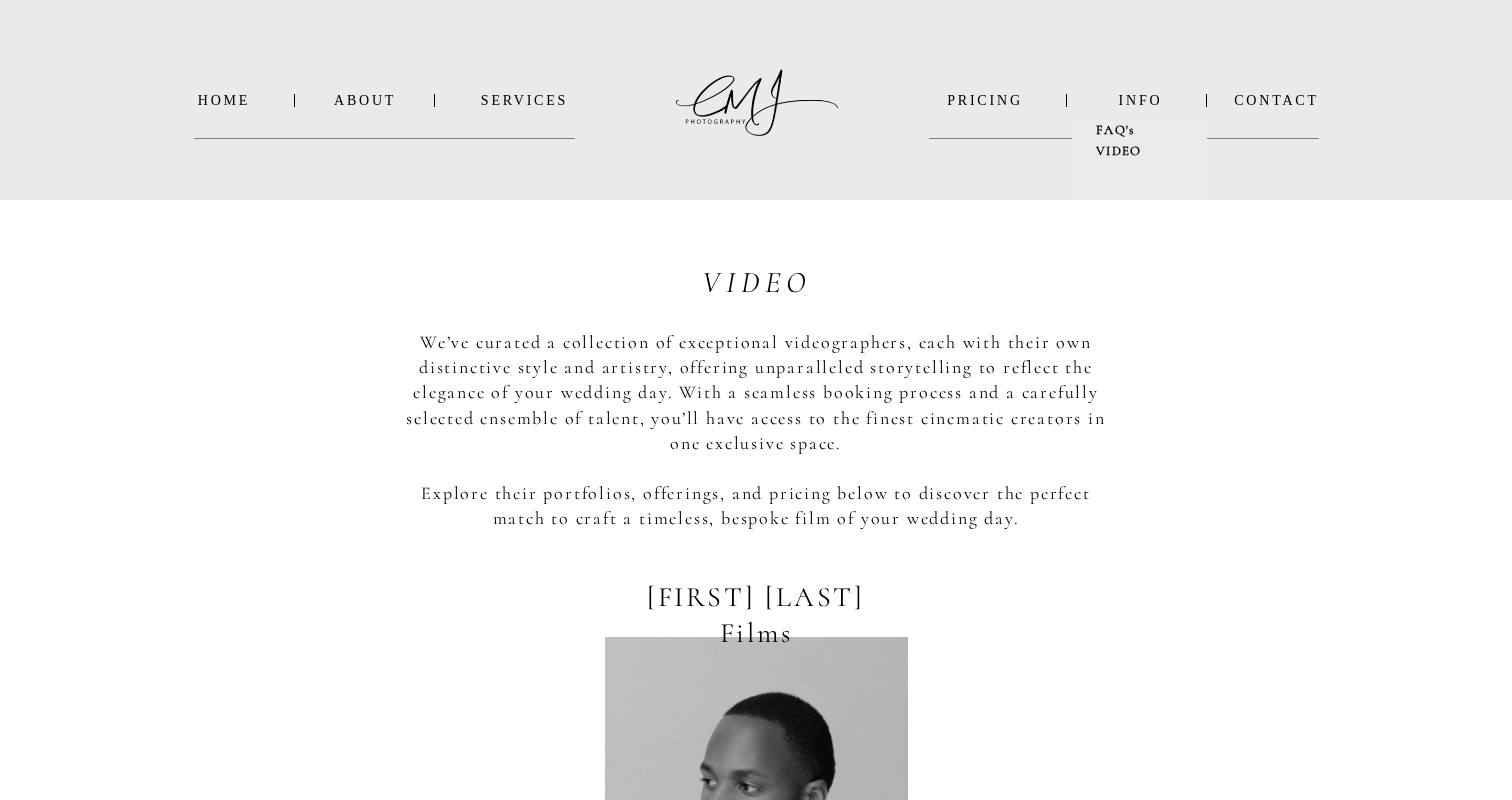 click on "VIDEO" at bounding box center (1119, 151) 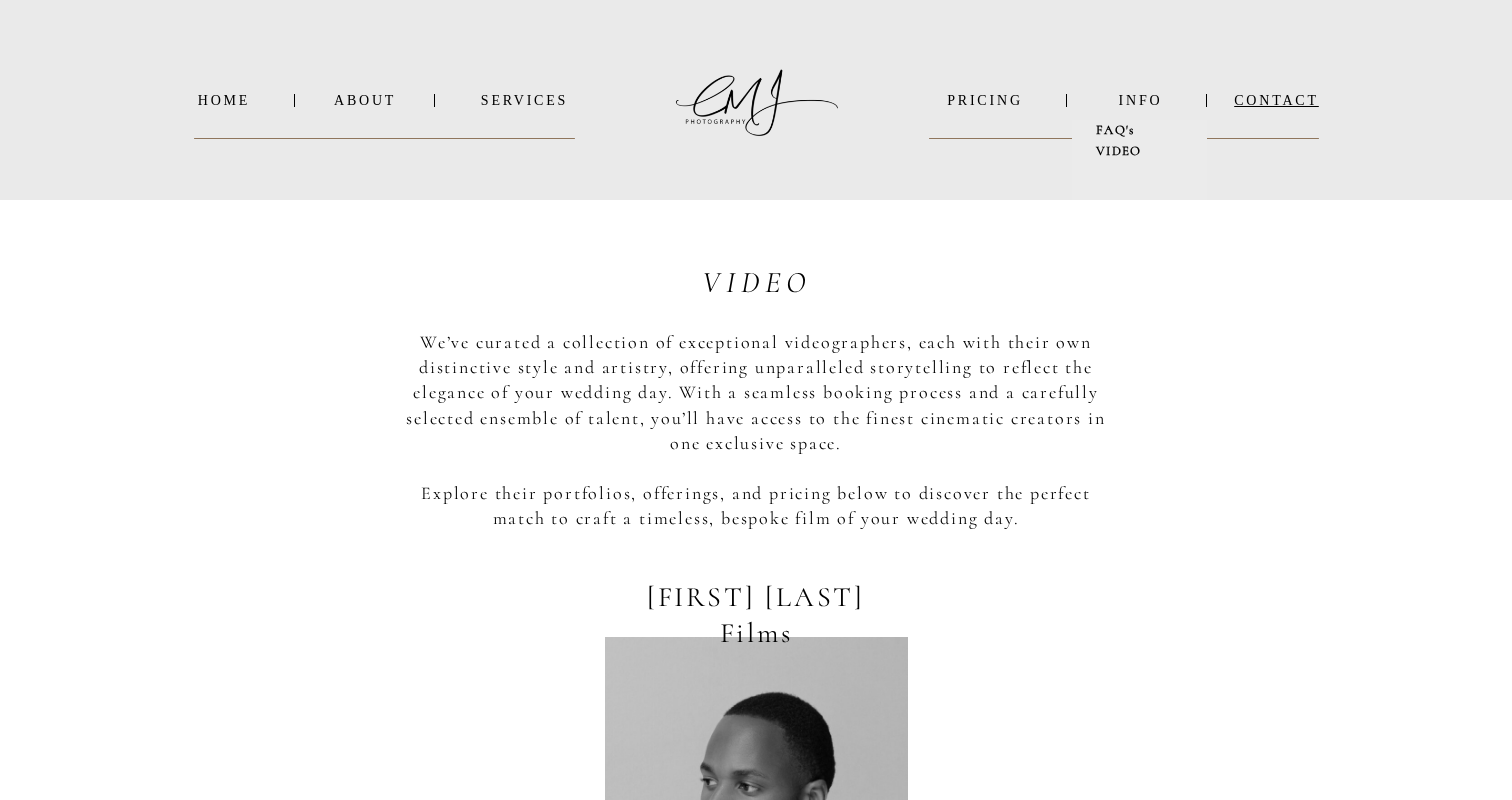 click on "Contact" at bounding box center [1276, 100] 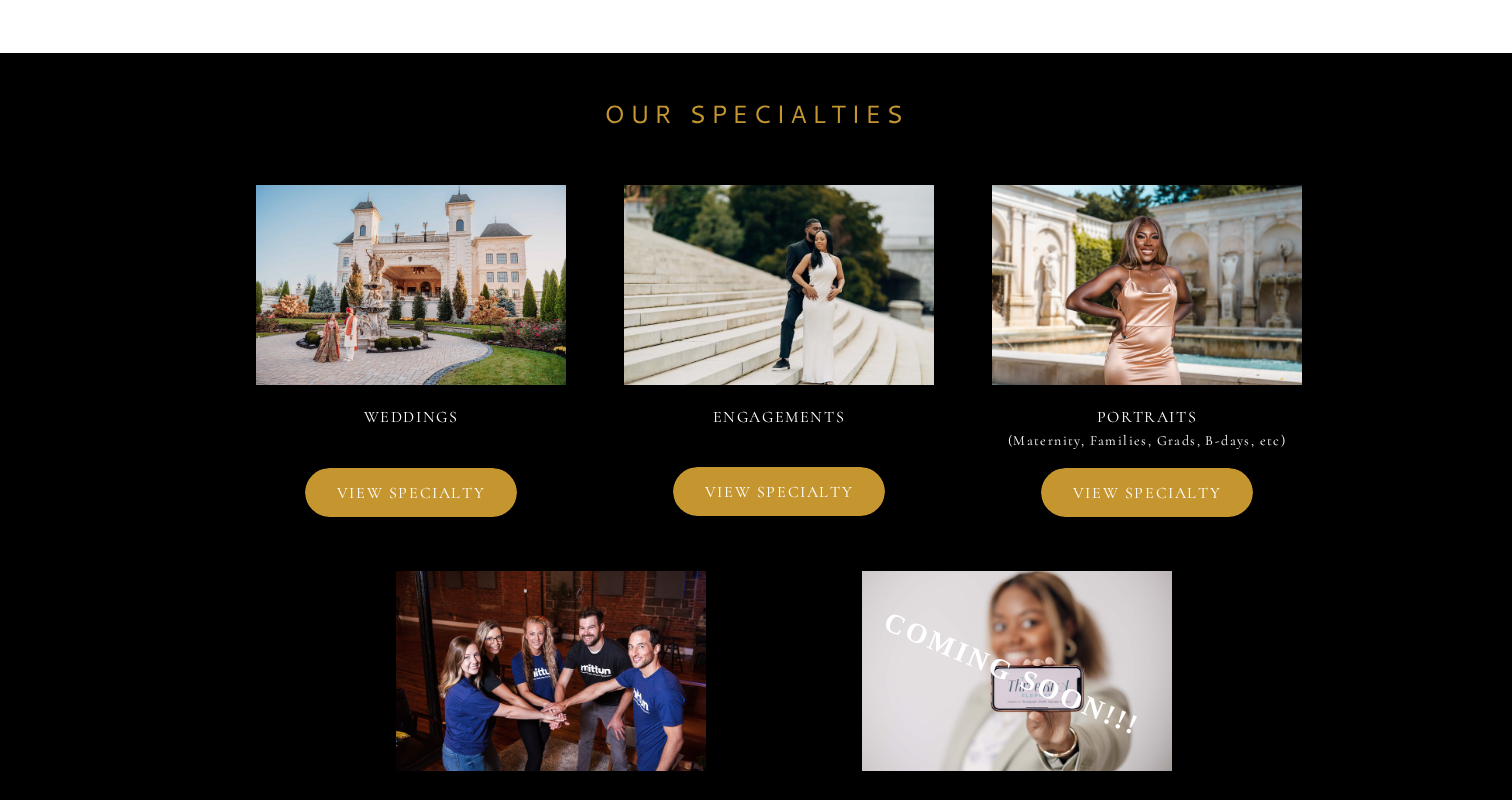 scroll, scrollTop: 13222, scrollLeft: 0, axis: vertical 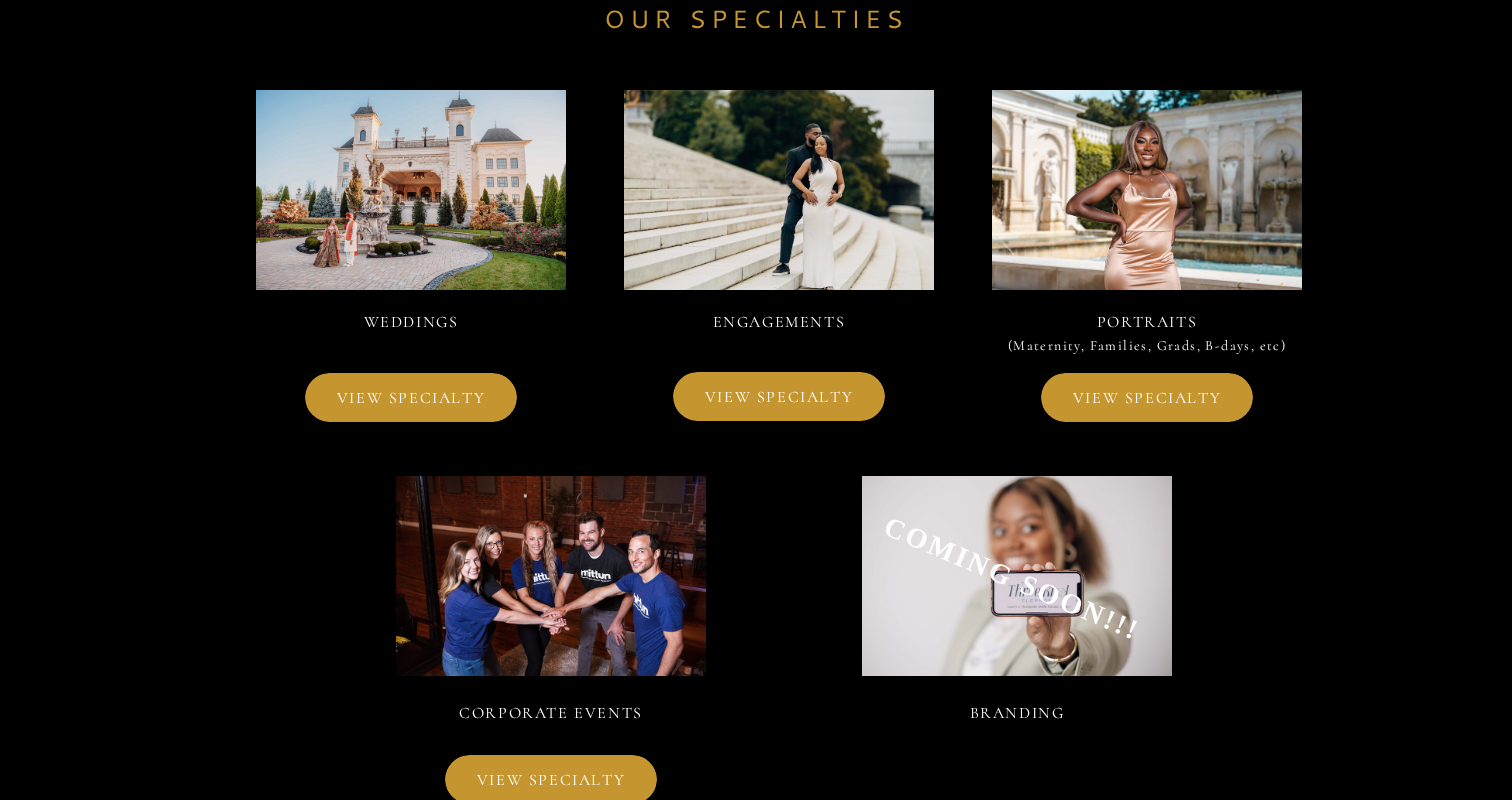 click on "CMJ Photography | [CITY] Wedding Photographer I'm a passionate photographer who has dedicated my life to capturing the most beautiful and memorable moments for my clients. I've been in this business for [NUMBER] years, and with each passing day, my passion for photography only grows stronger. What sets me apart from others is my innate ability to infuse excitement and creativity into every shoot. I'm always up for a challenge and love experimenting with different lighting, angles, and compositions to create stunning and unique visuals. And if there's one thing you can count on me for, it's going the extra mile to make sure my clients are happy. Learn More Welcome to CMJ Photography See our work: BRANDING COMING SOON!!! VIEW SPECIALTY CORPORATE EVENTS VIEW SPECIALTY (Maternity, Families, Grads, B-days, etc) PORTRAITS VIEW SPECIALTY ENGAGEMENTS VIEW SPECIALTY WEDDINGS
Info" at bounding box center [756, -3768] 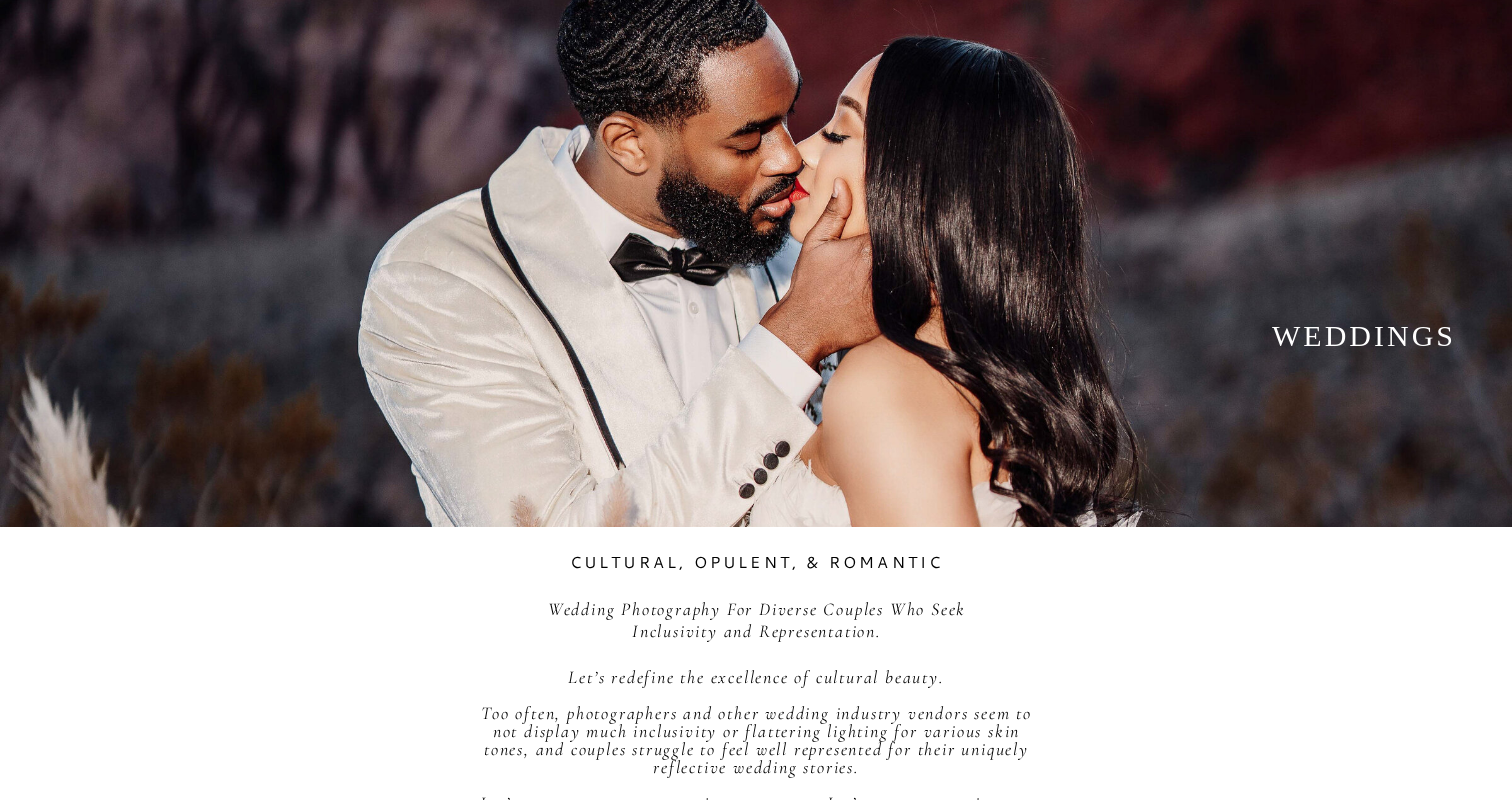 scroll, scrollTop: 0, scrollLeft: 0, axis: both 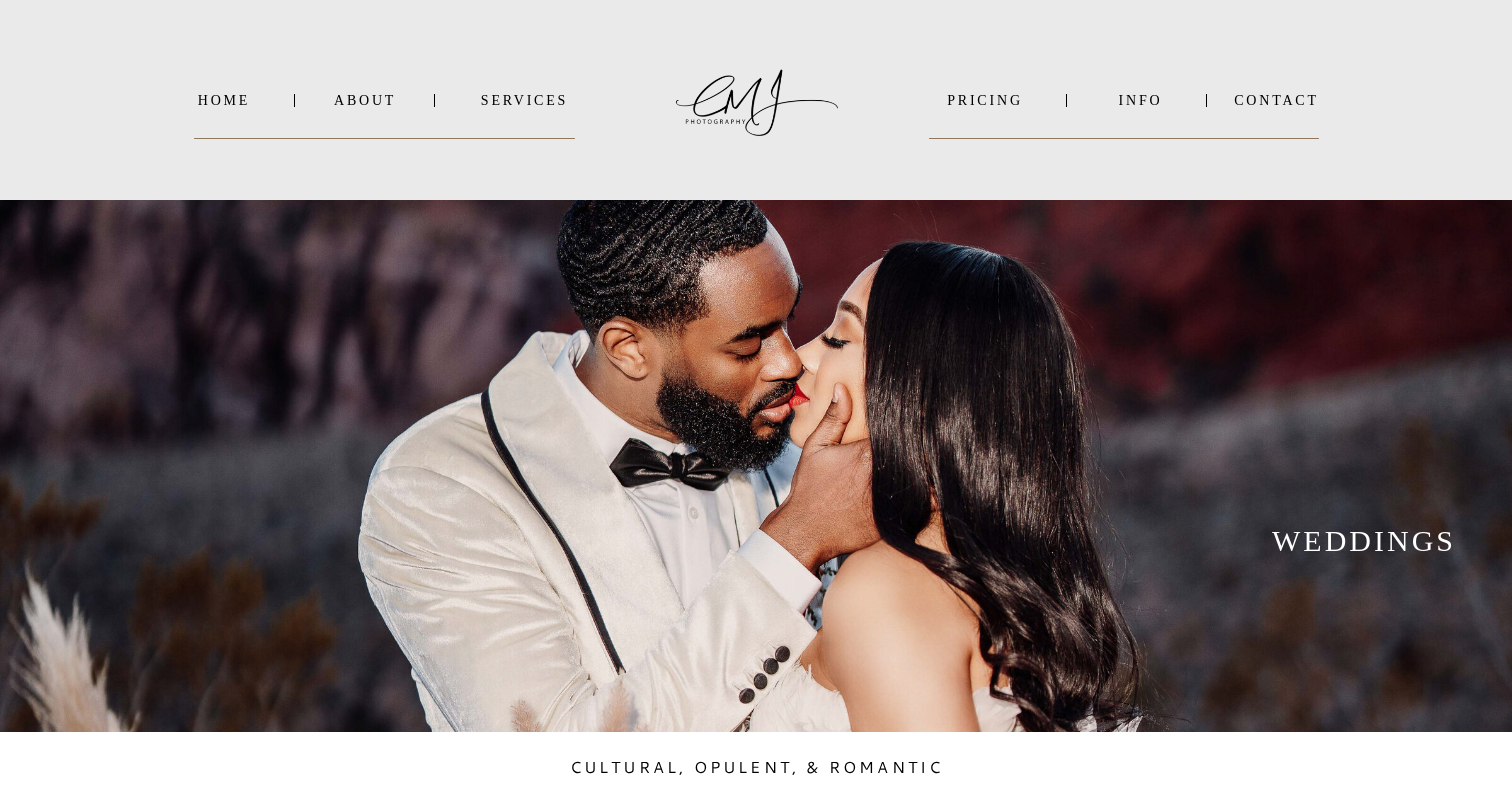 click on "SERVICES" at bounding box center [524, 100] 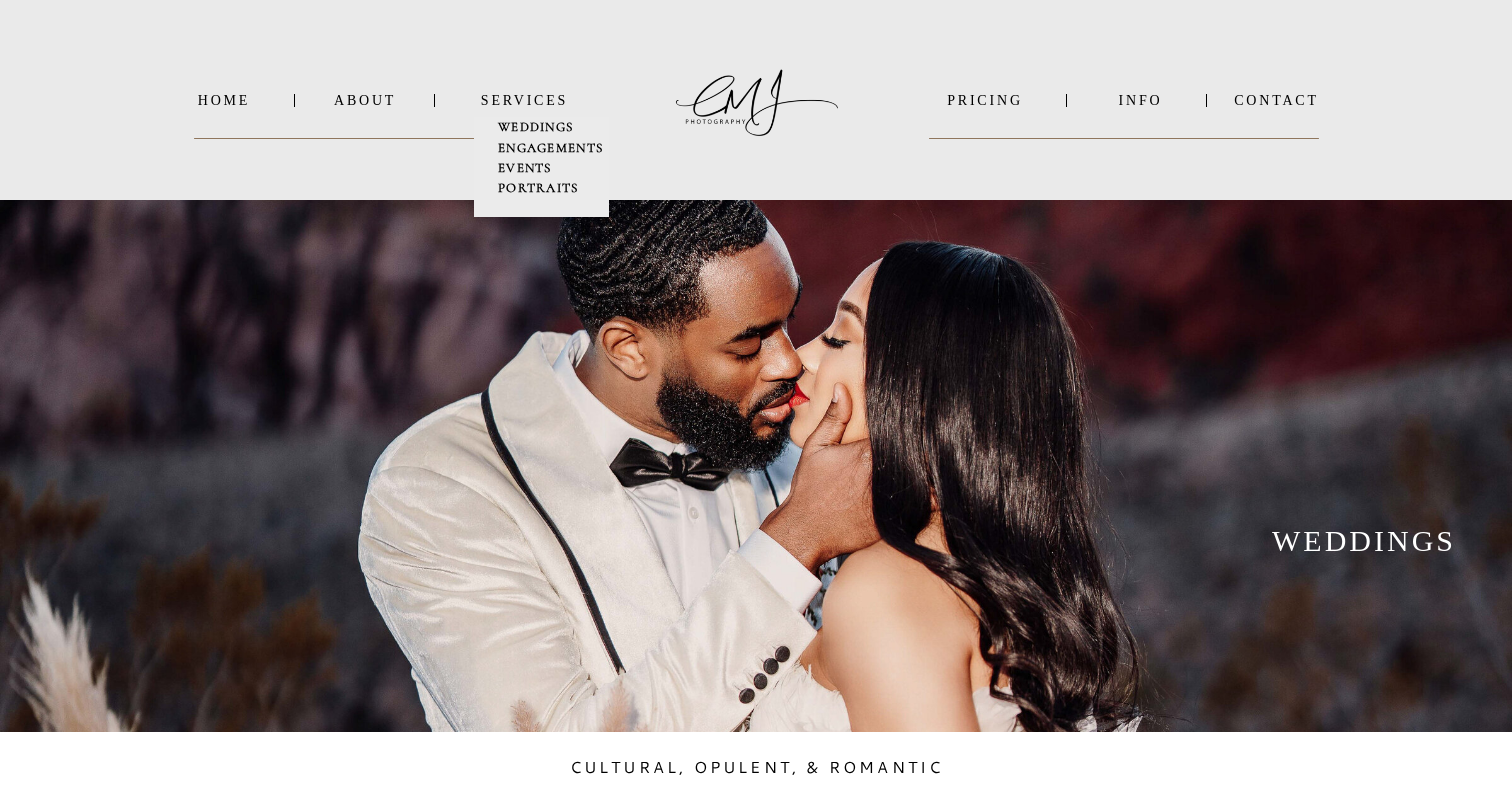 click on "ENGAGEMENTS" at bounding box center [550, 148] 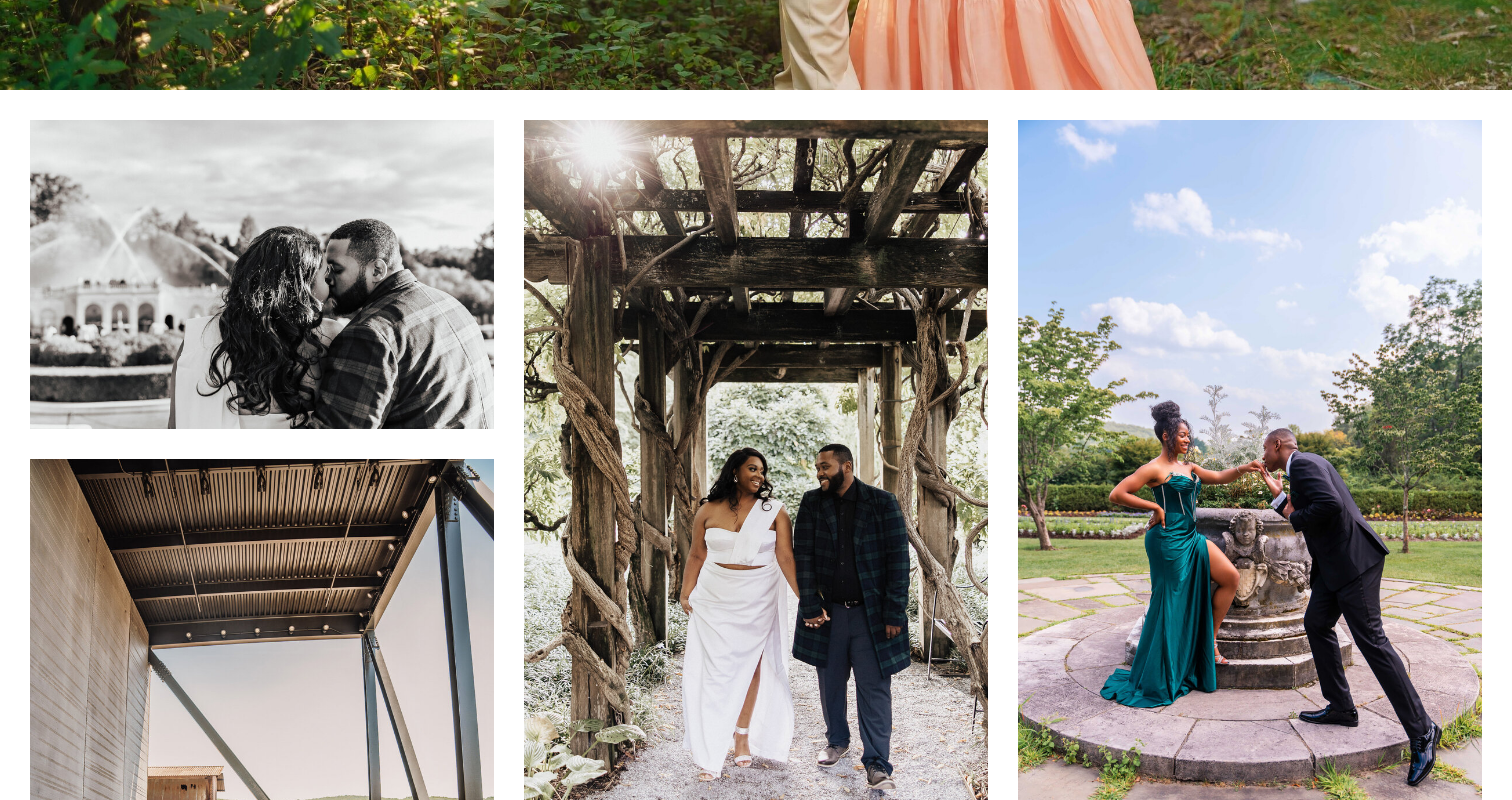 scroll, scrollTop: 0, scrollLeft: 0, axis: both 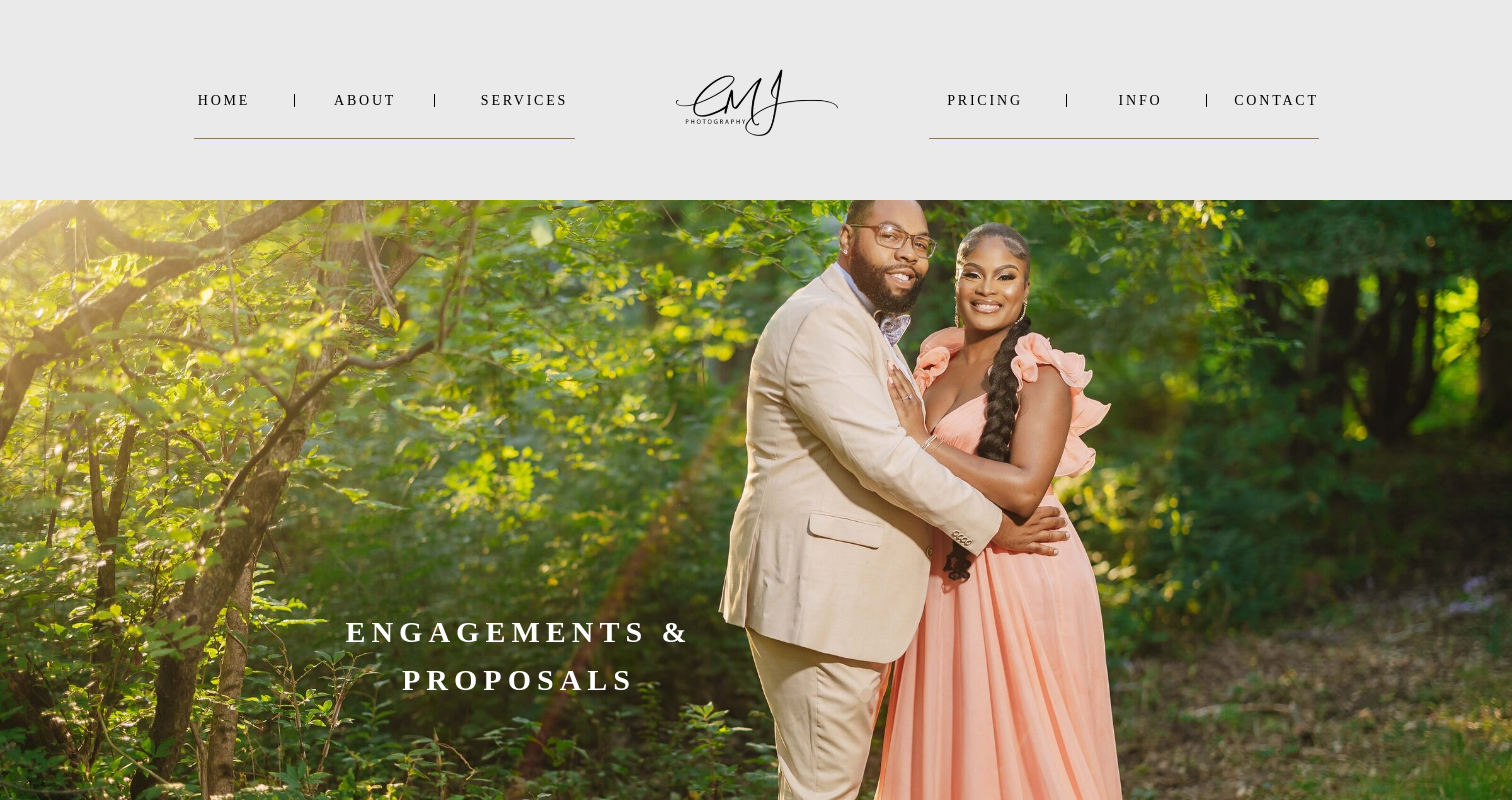 click on "SERVICES" at bounding box center [524, 100] 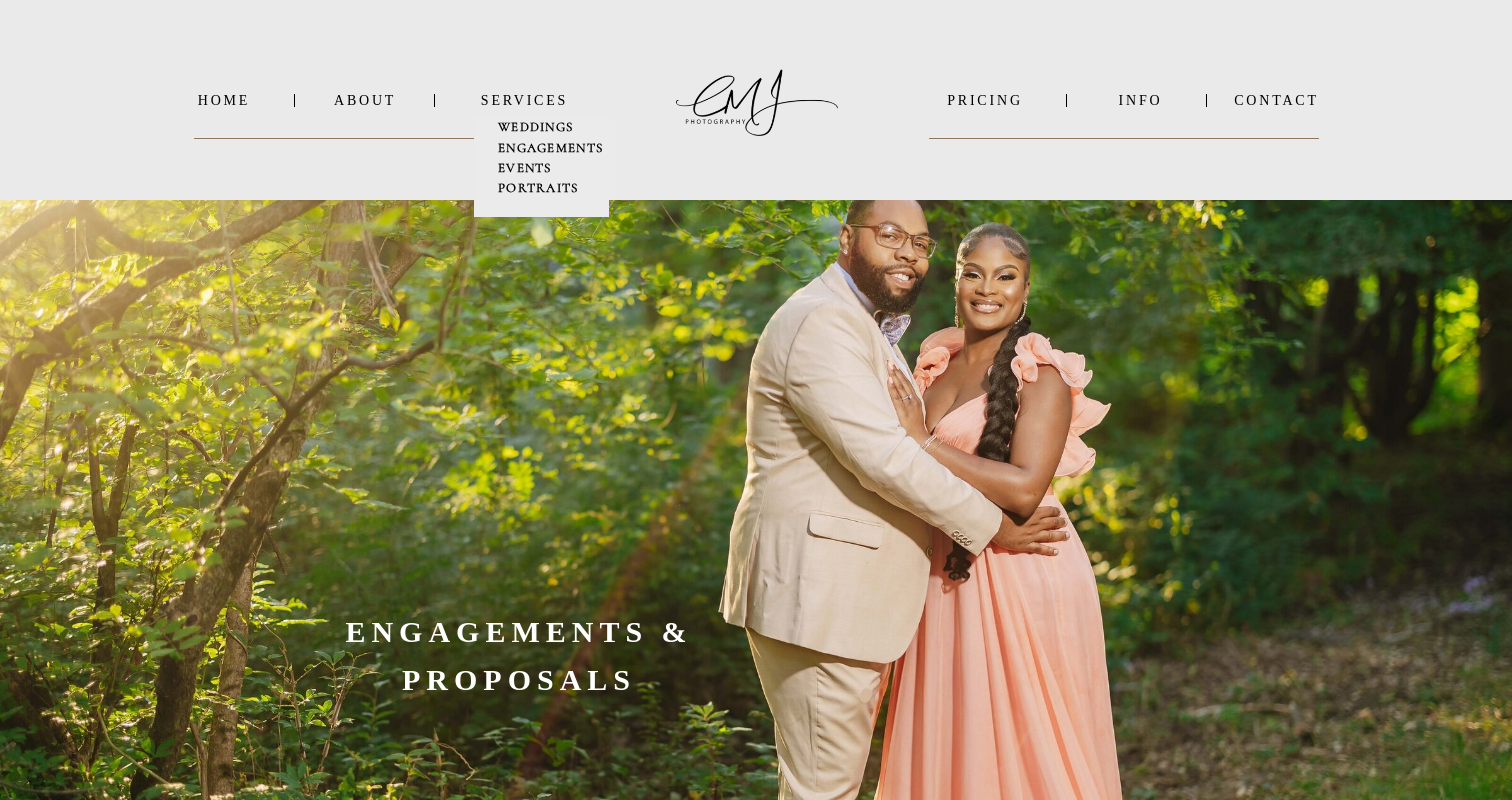 click on "EVENTS" at bounding box center [525, 168] 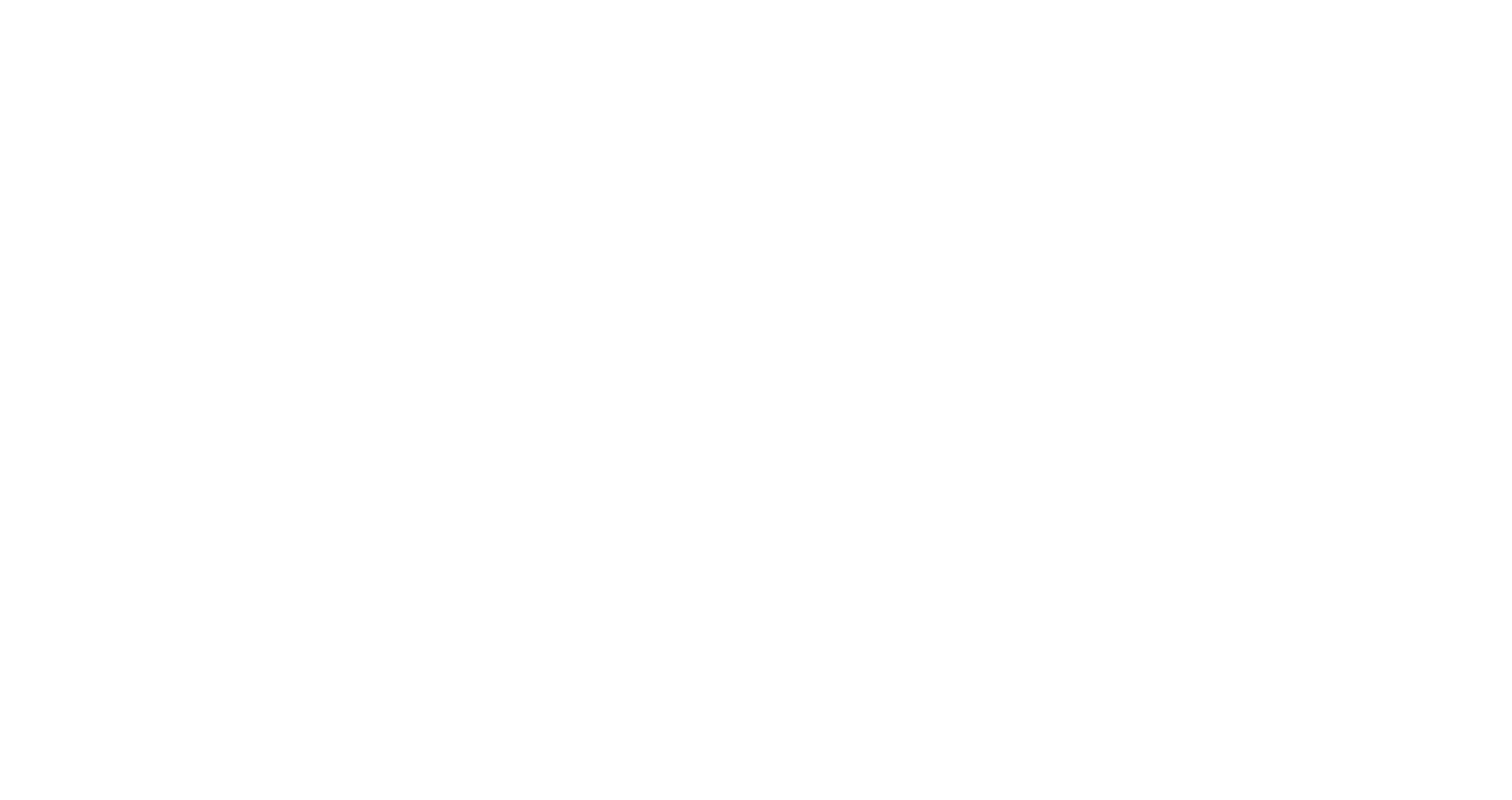 scroll, scrollTop: 7526, scrollLeft: 0, axis: vertical 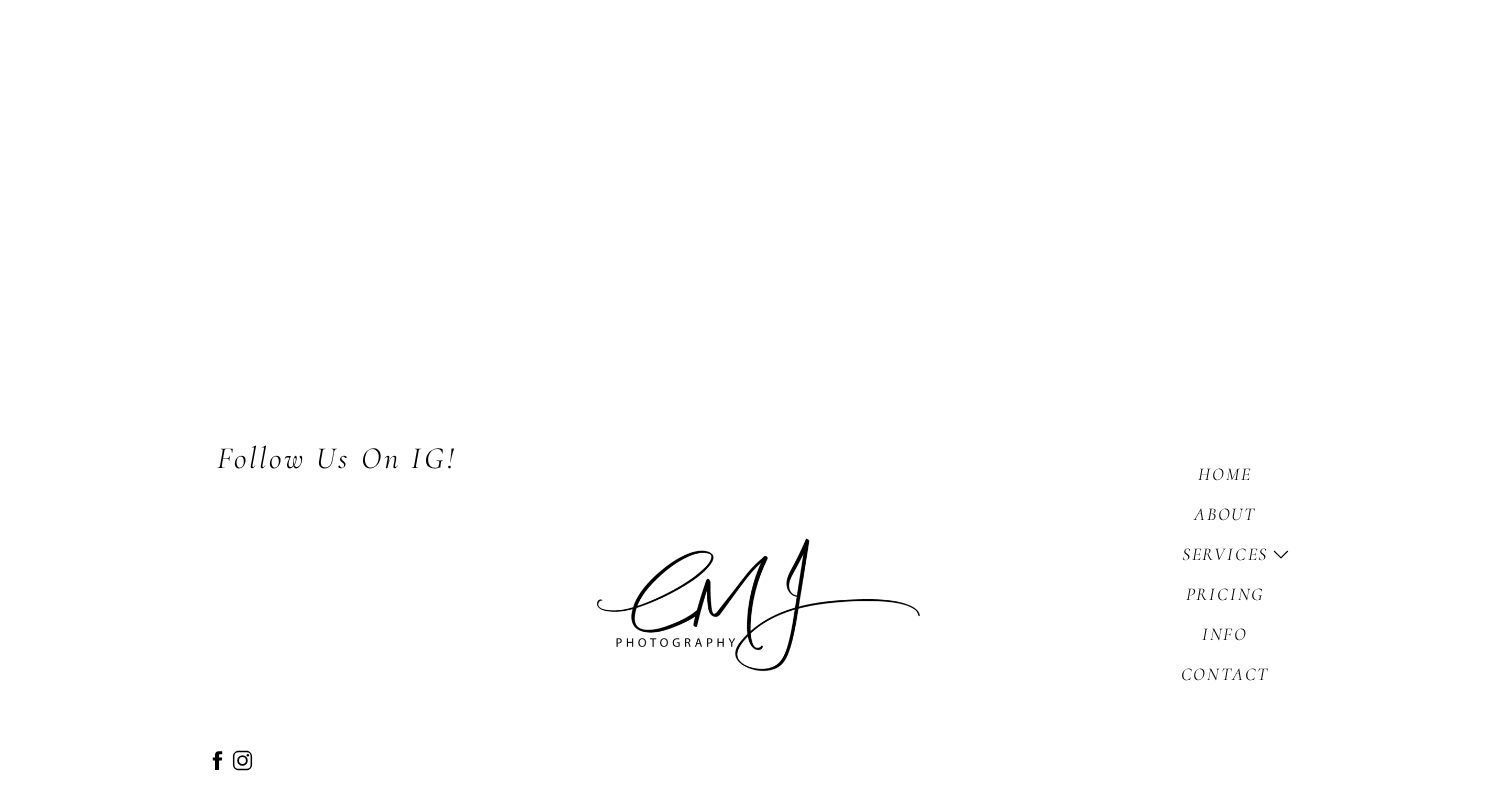 click on "Services" at bounding box center [1225, 551] 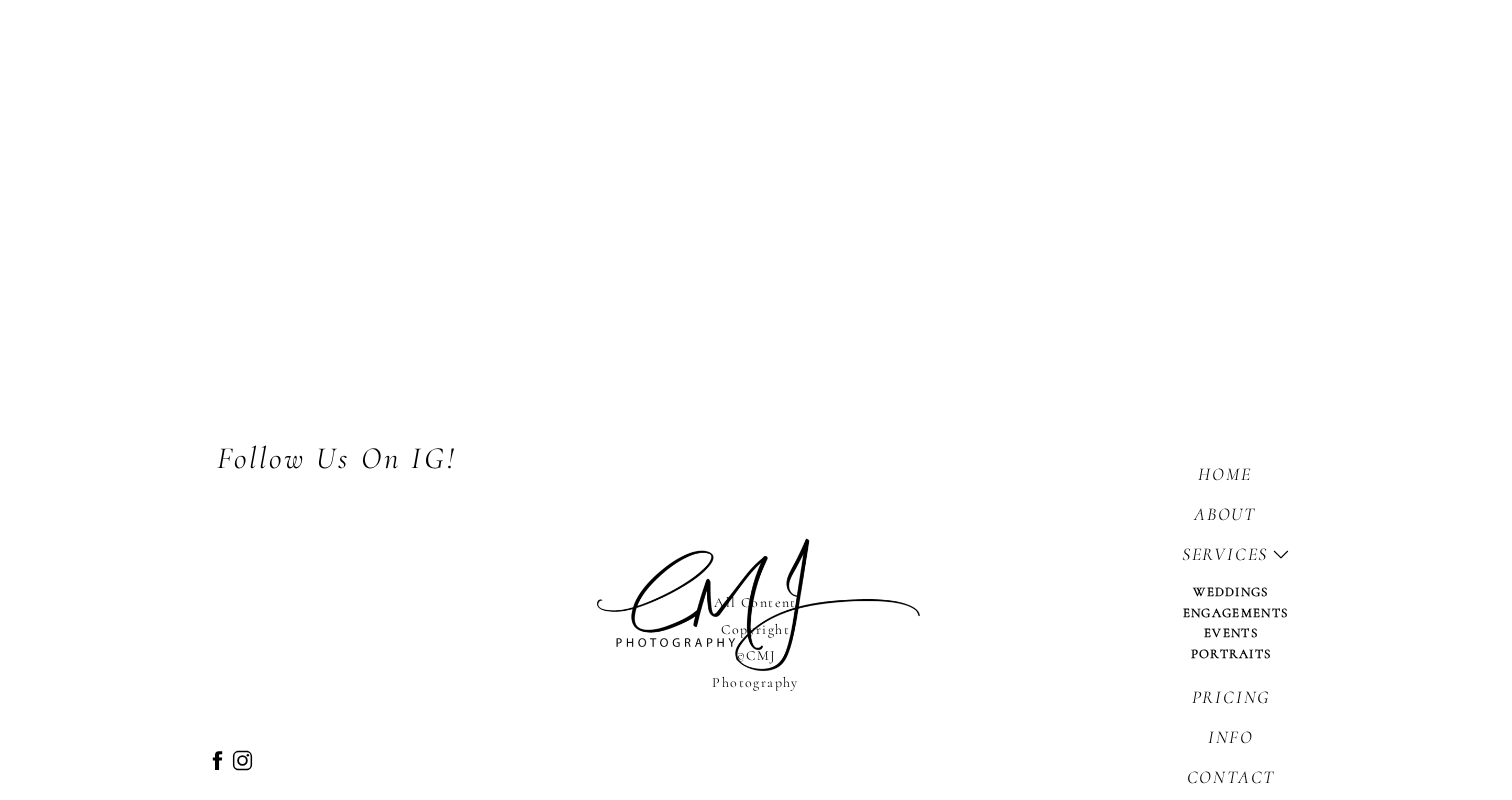 click on "Pricing" at bounding box center (1231, 694) 